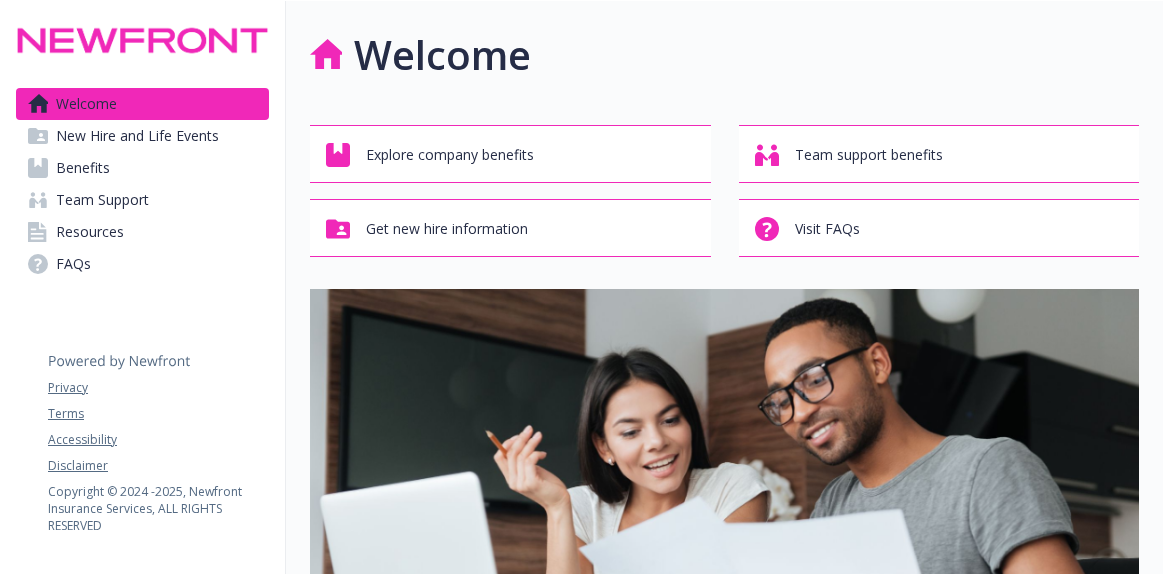 scroll, scrollTop: 0, scrollLeft: 0, axis: both 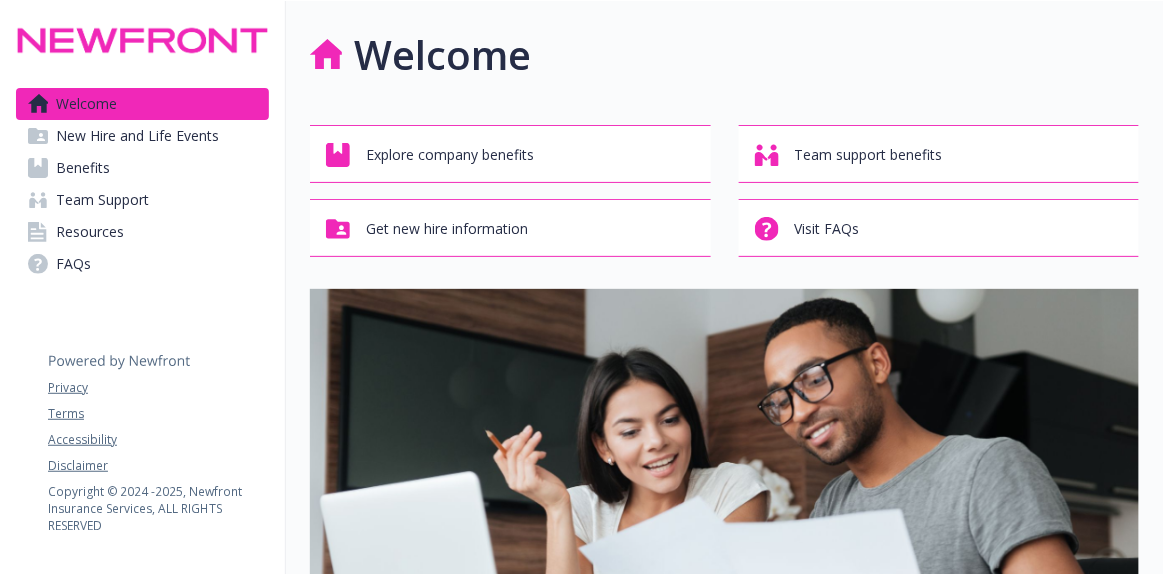 click on "Benefits" at bounding box center (142, 168) 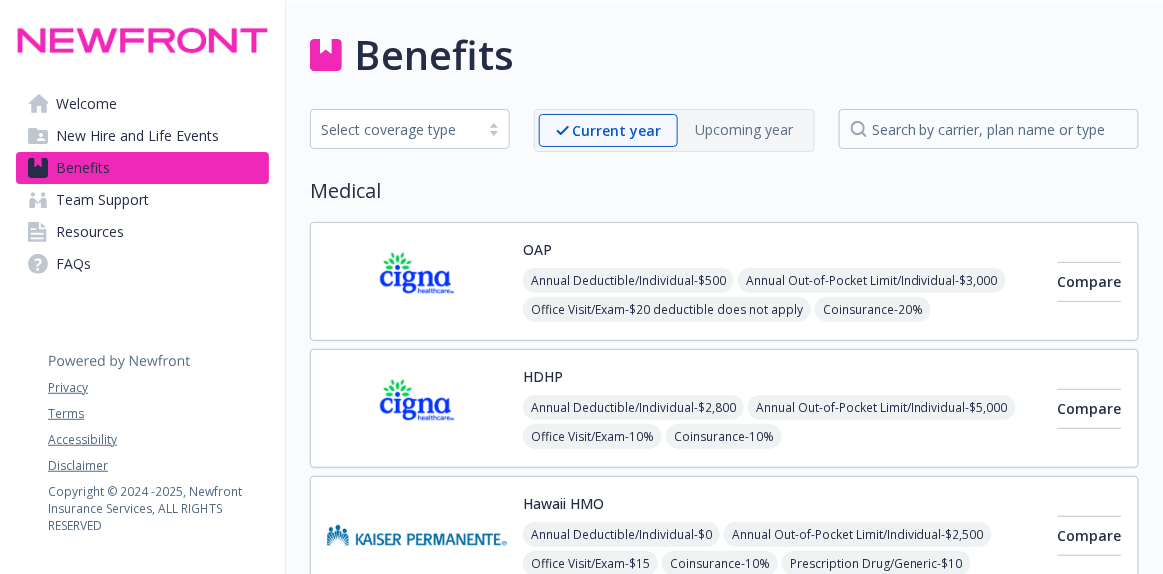 click on "Resources" at bounding box center (90, 232) 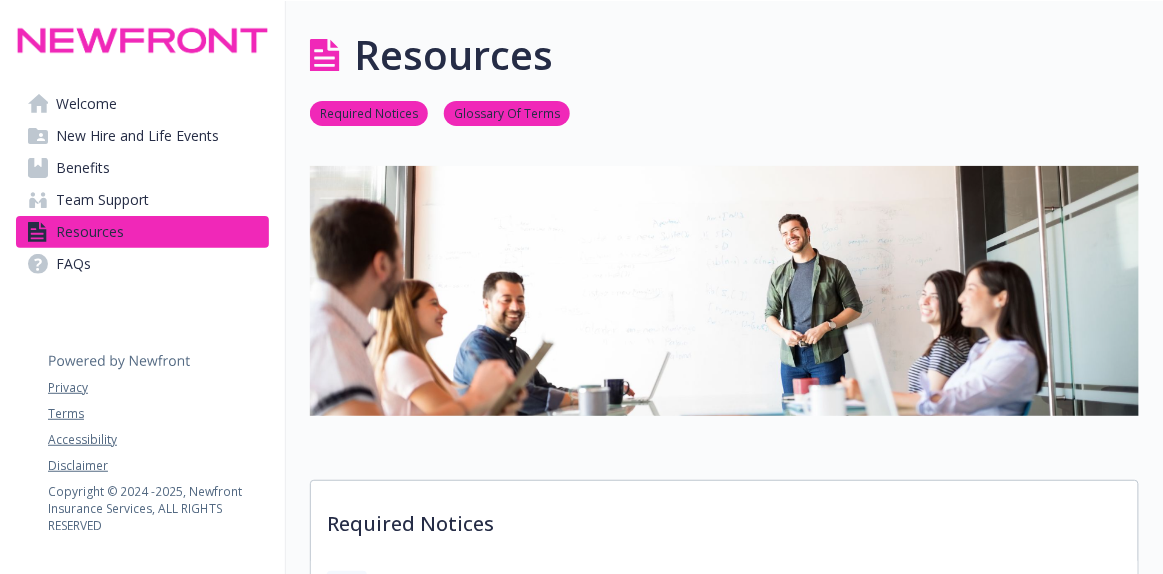 scroll, scrollTop: 363, scrollLeft: 0, axis: vertical 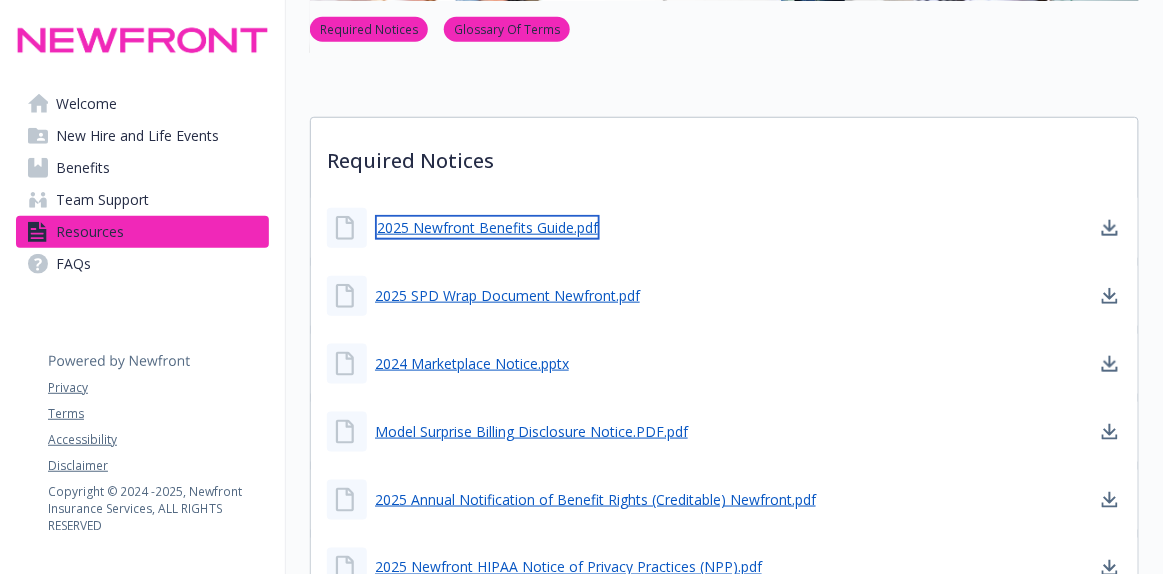 click on "2025 Newfront Benefits Guide.pdf" at bounding box center (487, 227) 